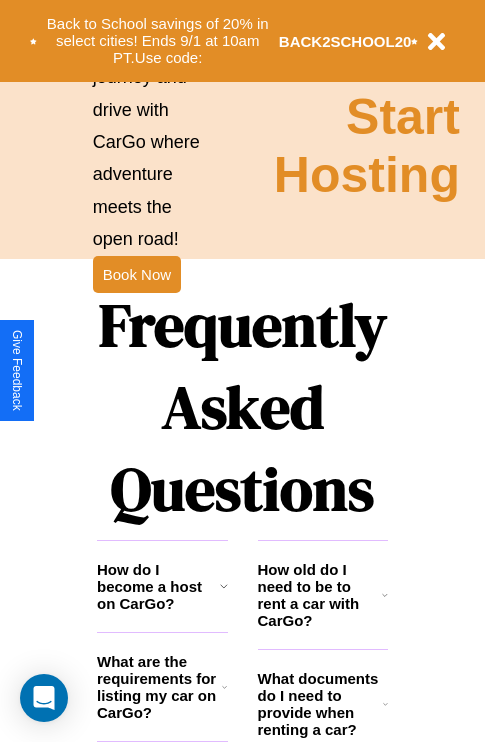 scroll, scrollTop: 2423, scrollLeft: 0, axis: vertical 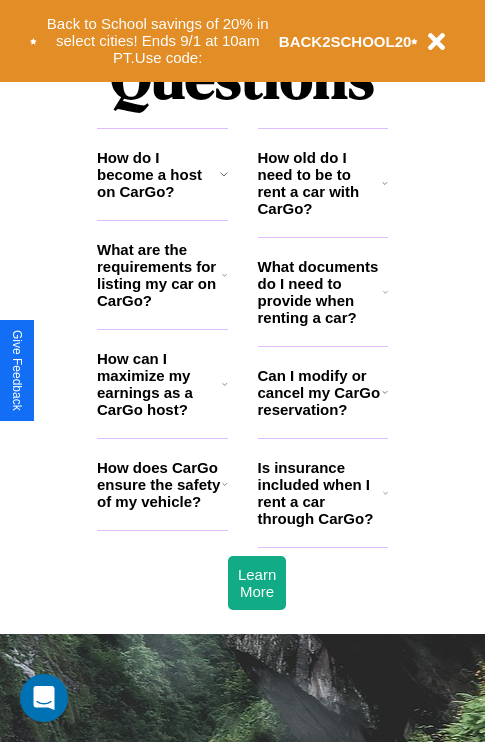 click on "How old do I need to be to rent a car with CarGo?" at bounding box center (320, 183) 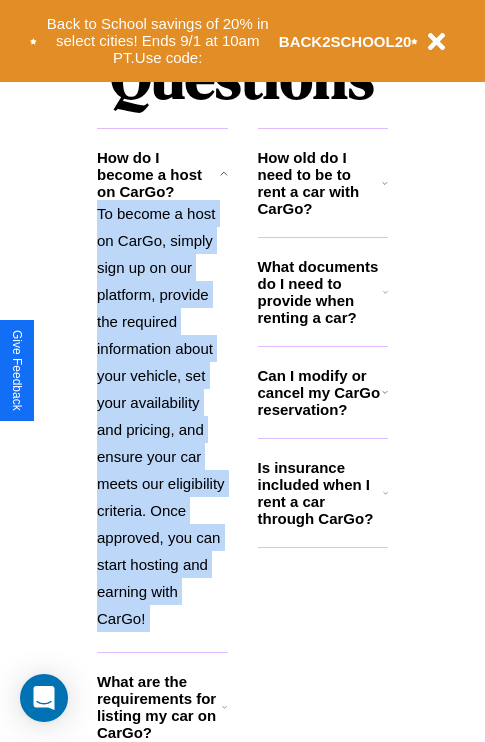 scroll, scrollTop: 2638, scrollLeft: 0, axis: vertical 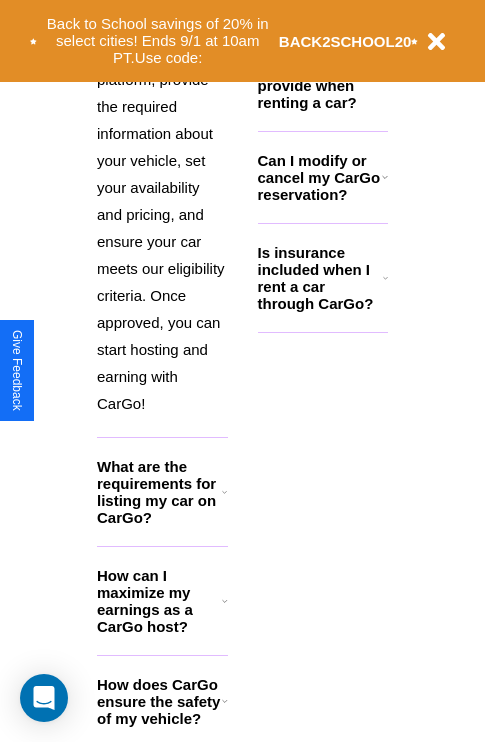 click 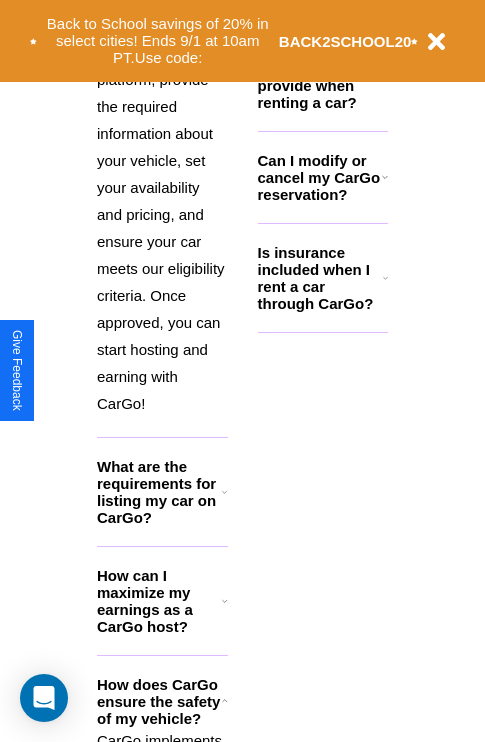 click on "Back to School savings of 20% in select cities! Ends [DATE] at [TIME] [TIMEZONE].  Use code: BACK2SCHOOL20" at bounding box center [242, 41] 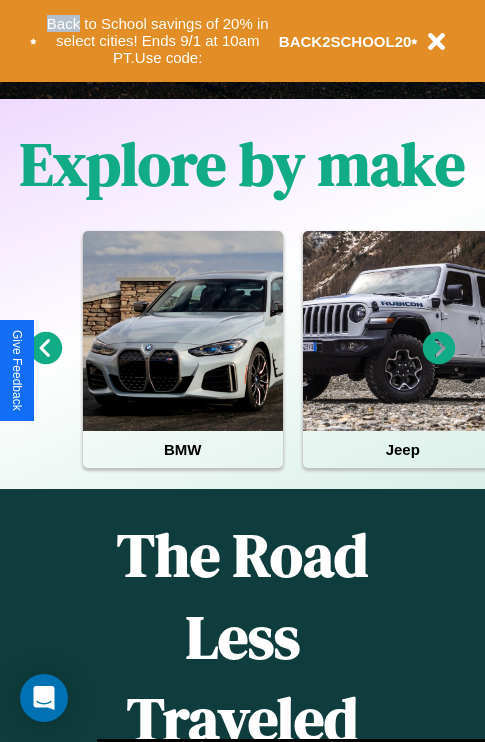scroll, scrollTop: 308, scrollLeft: 0, axis: vertical 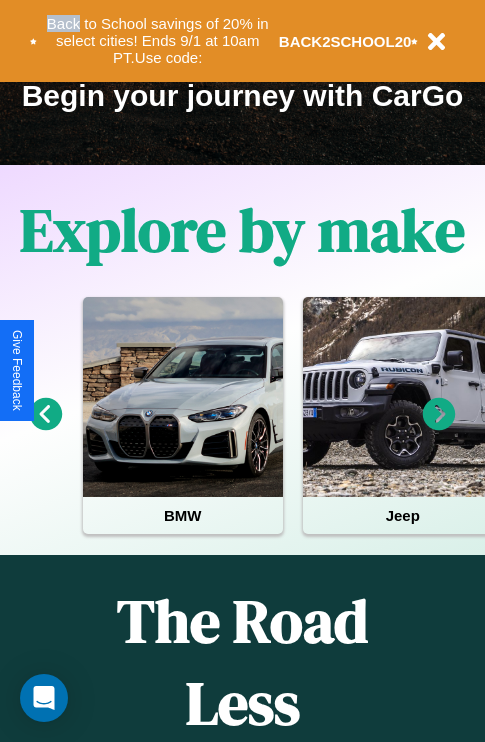 click 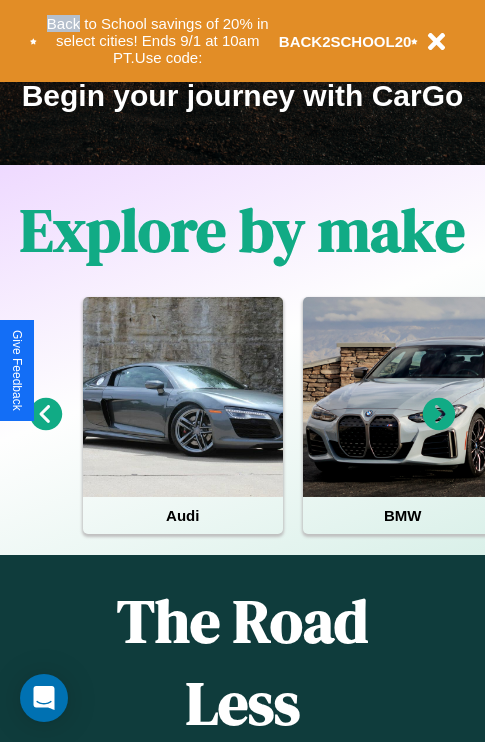 click 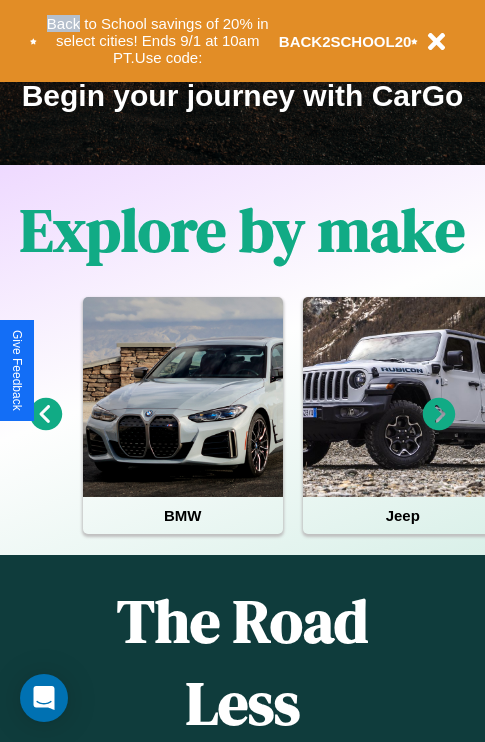 click 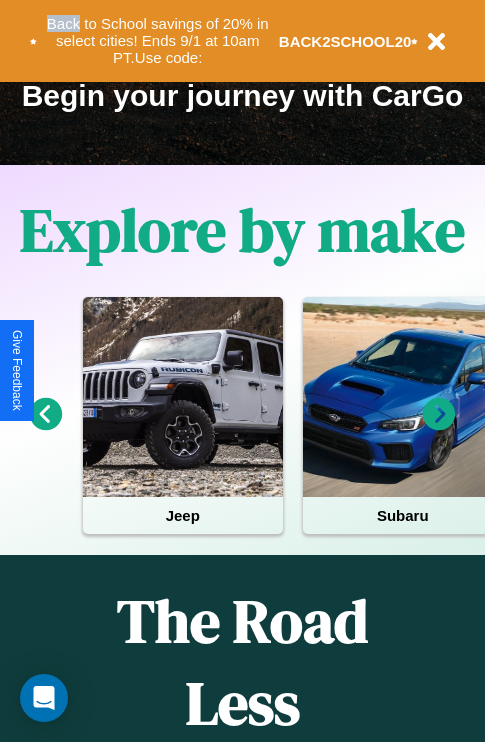 click 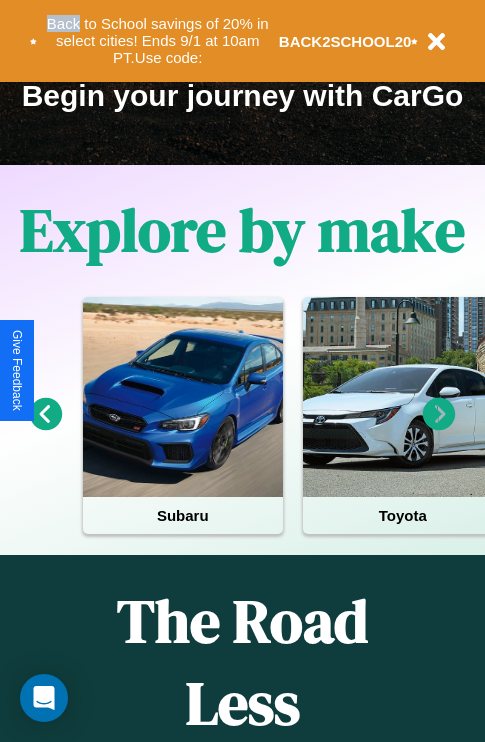 click 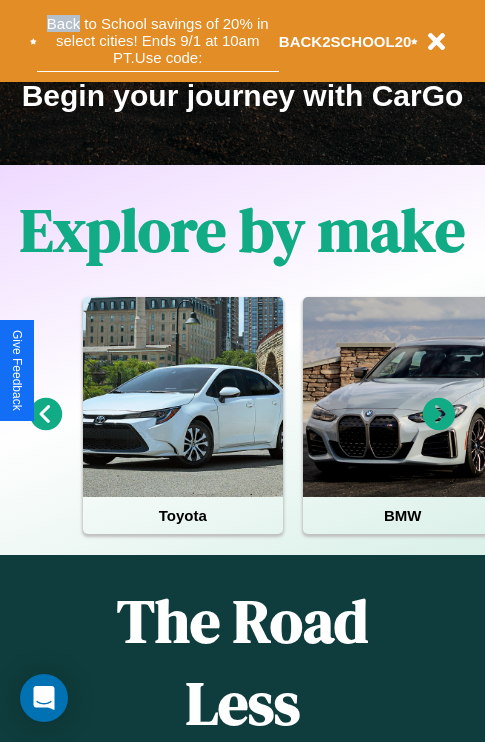 click on "Back to School savings of 20% in select cities! Ends 9/1 at 10am PT.  Use code:" at bounding box center (158, 41) 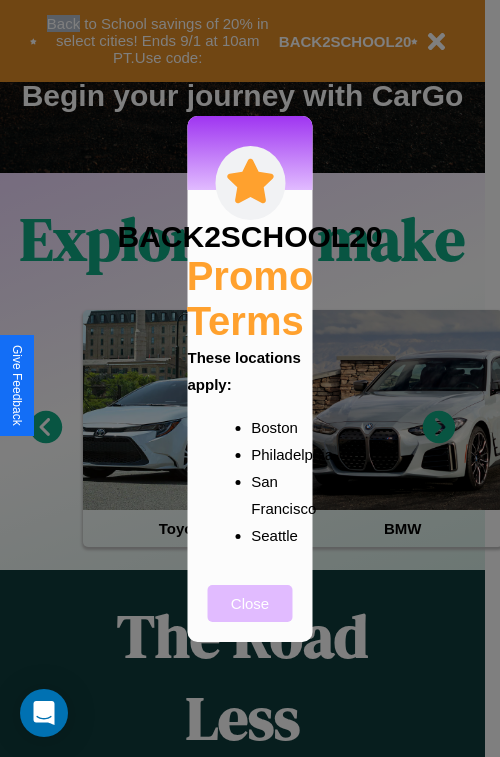 click on "Close" at bounding box center (250, 603) 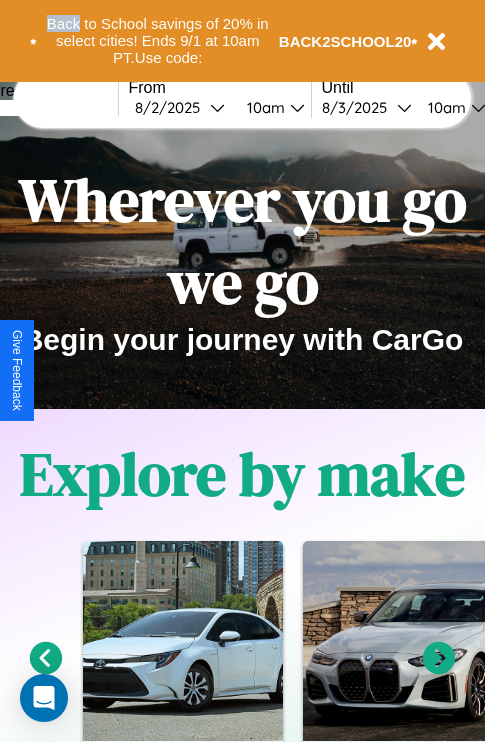 scroll, scrollTop: 0, scrollLeft: 0, axis: both 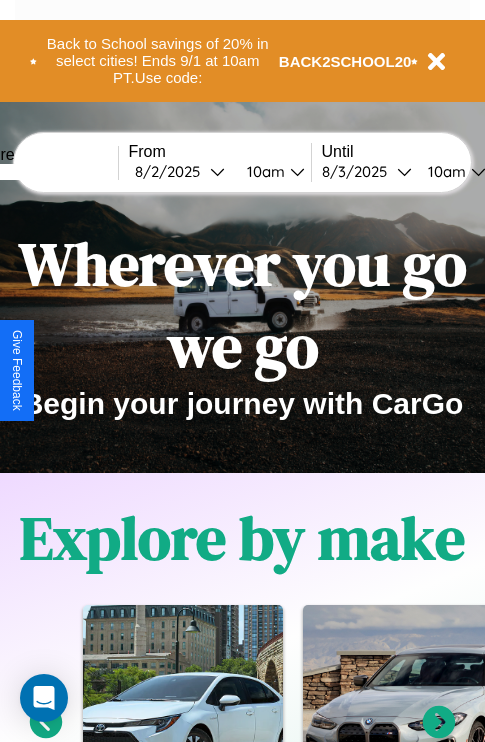 click at bounding box center (43, 172) 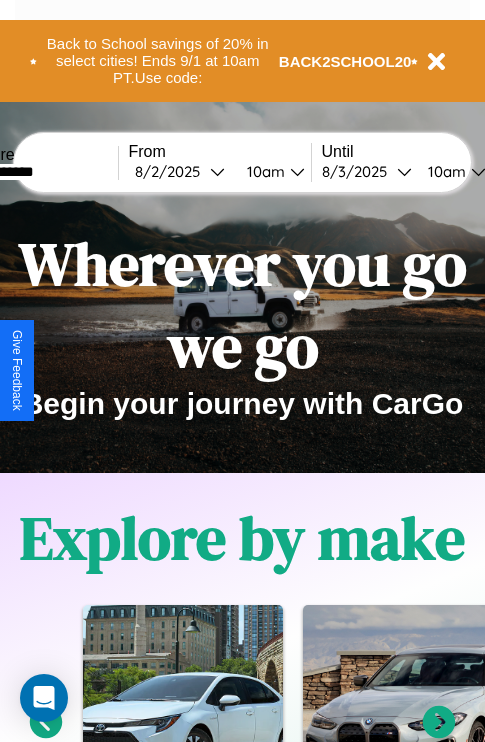type on "**********" 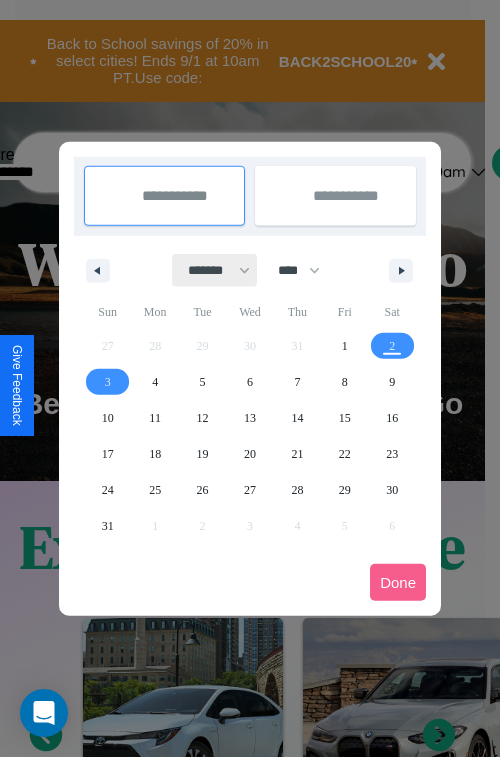 click on "******* ******** ***** ***** *** **** **** ****** ********* ******* ******** ********" at bounding box center (215, 270) 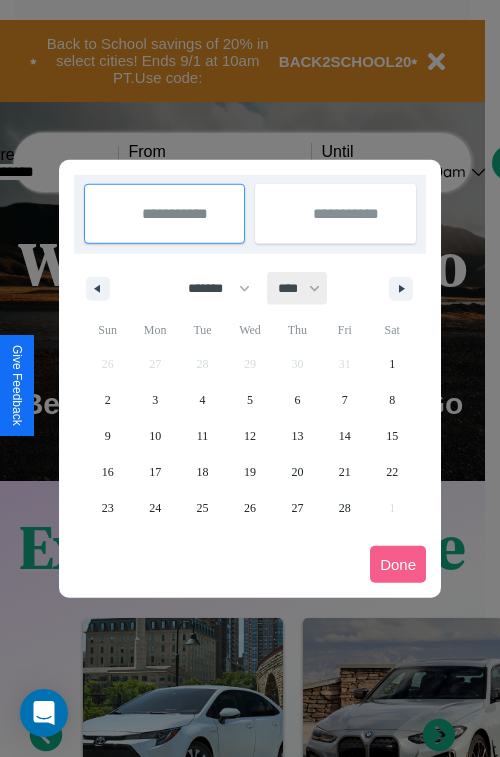 click on "**** **** **** **** **** **** **** **** **** **** **** **** **** **** **** **** **** **** **** **** **** **** **** **** **** **** **** **** **** **** **** **** **** **** **** **** **** **** **** **** **** **** **** **** **** **** **** **** **** **** **** **** **** **** **** **** **** **** **** **** **** **** **** **** **** **** **** **** **** **** **** **** **** **** **** **** **** **** **** **** **** **** **** **** **** **** **** **** **** **** **** **** **** **** **** **** **** **** **** **** **** **** **** **** **** **** **** **** **** **** **** **** **** **** **** **** **** **** **** **** ****" at bounding box center (298, 288) 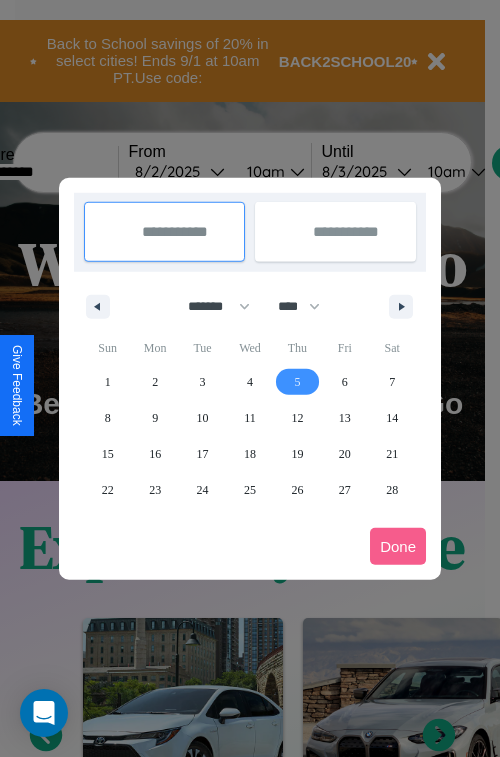 click on "5" at bounding box center [297, 382] 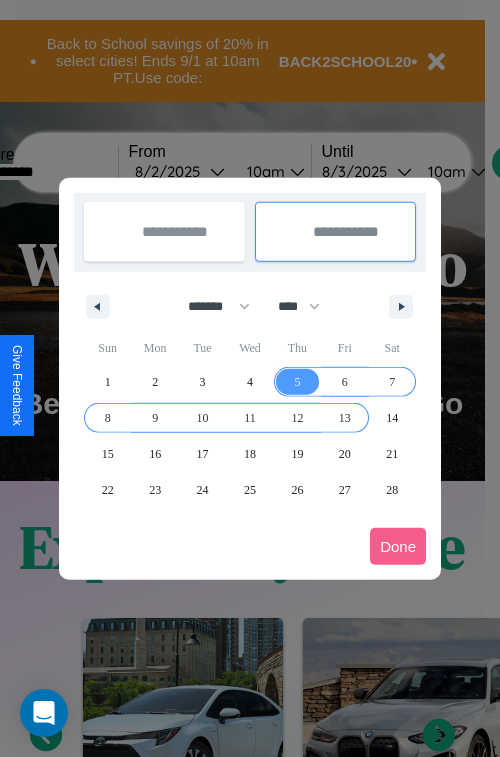 click on "13" at bounding box center (345, 418) 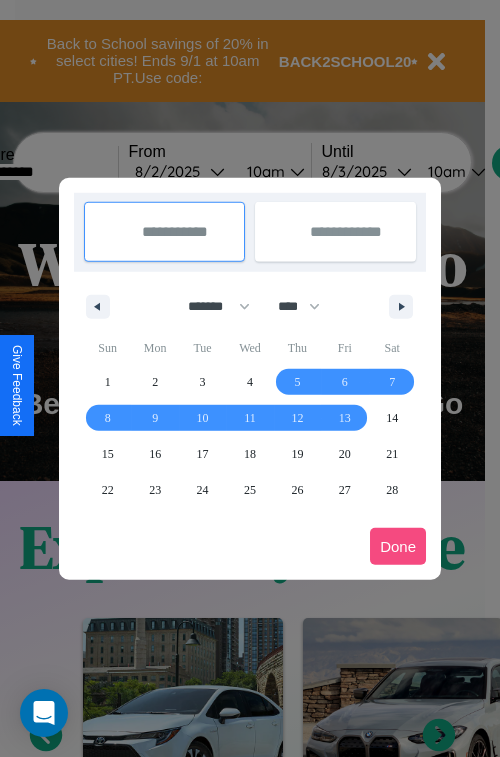 click on "Done" at bounding box center [398, 546] 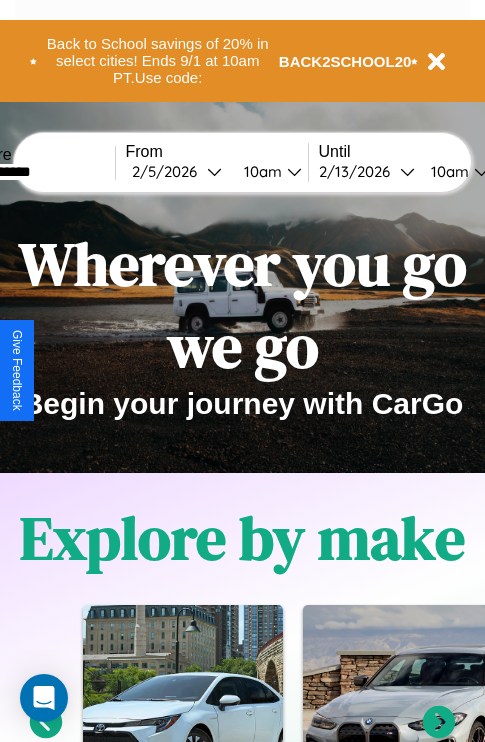 click on "10am" at bounding box center (260, 171) 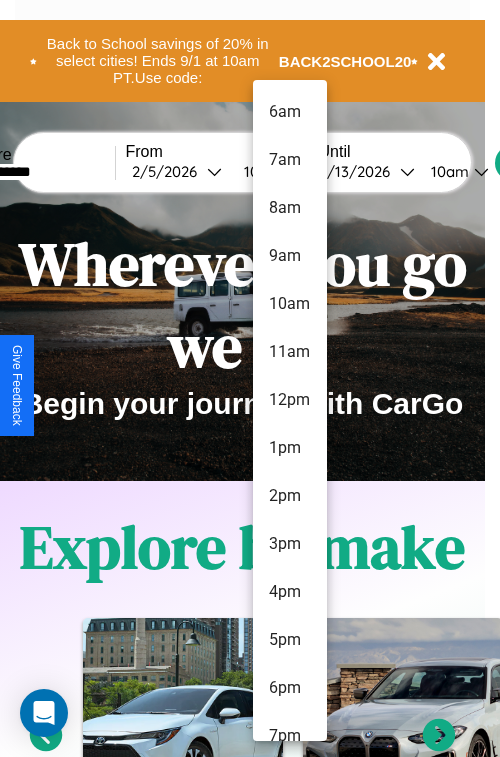 click on "12pm" at bounding box center [290, 400] 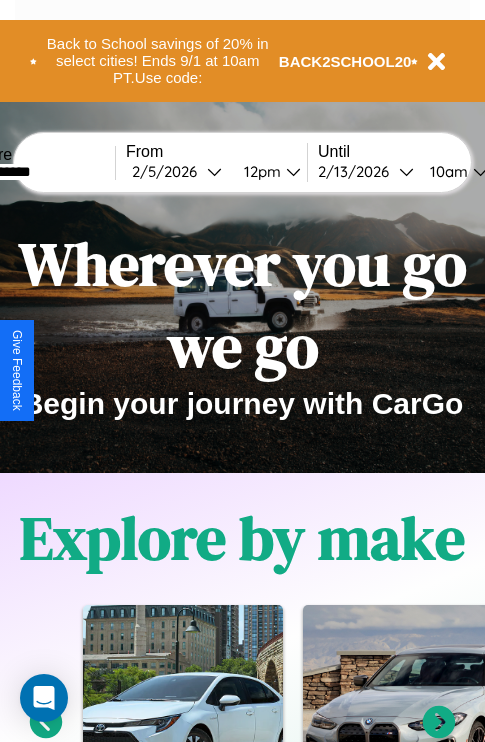 click on "10am" at bounding box center (446, 171) 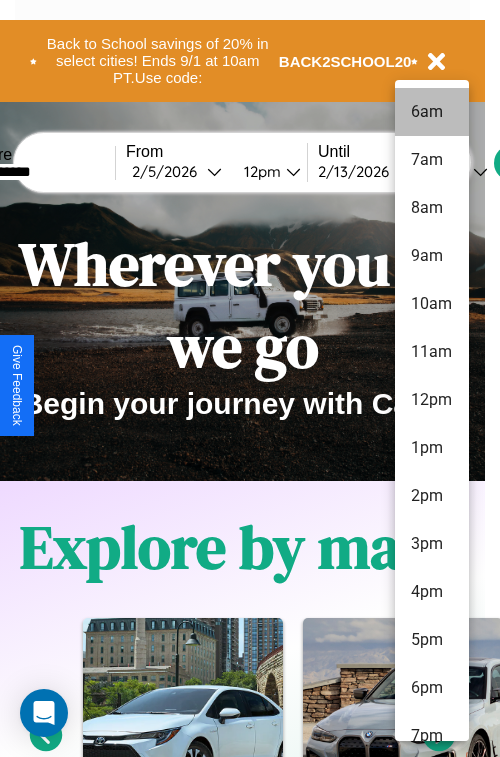 click on "6am" at bounding box center (432, 112) 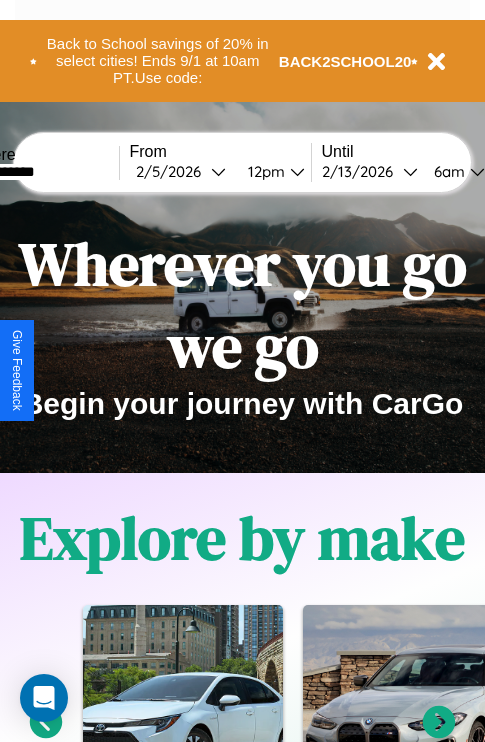 scroll, scrollTop: 0, scrollLeft: 67, axis: horizontal 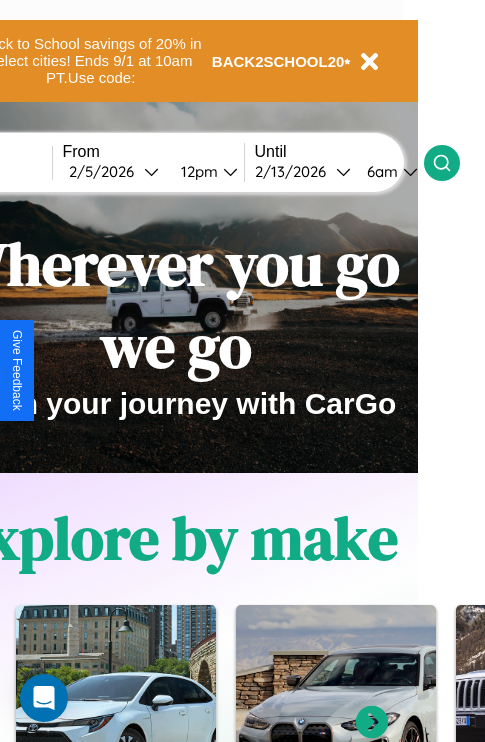 click 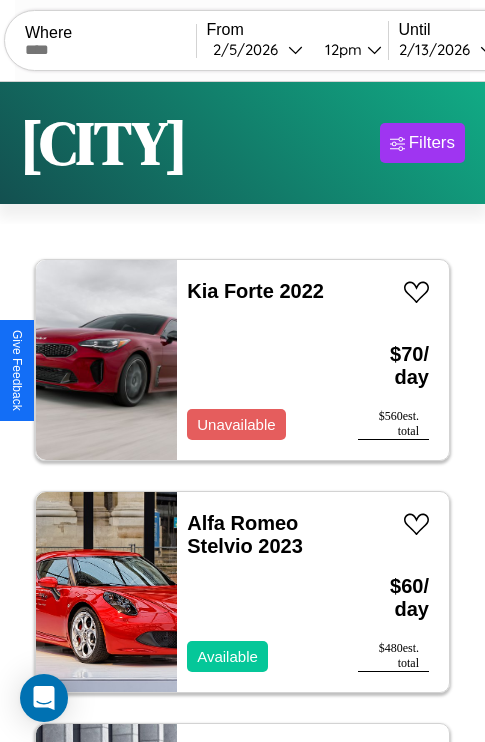 scroll, scrollTop: 95, scrollLeft: 0, axis: vertical 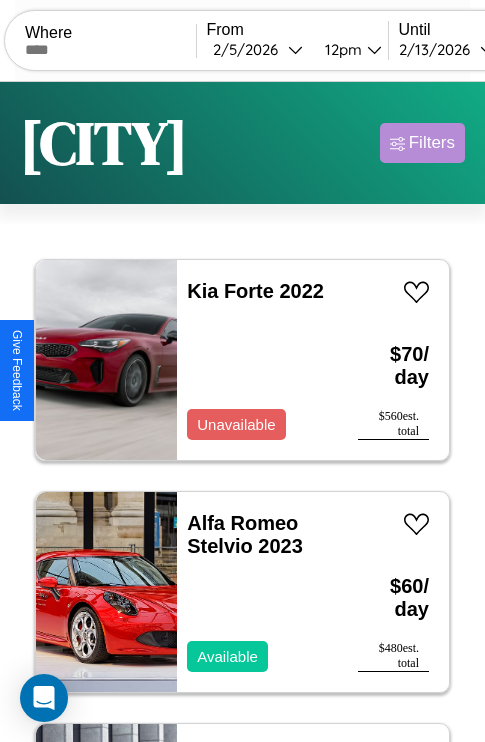 click on "Filters" at bounding box center (432, 143) 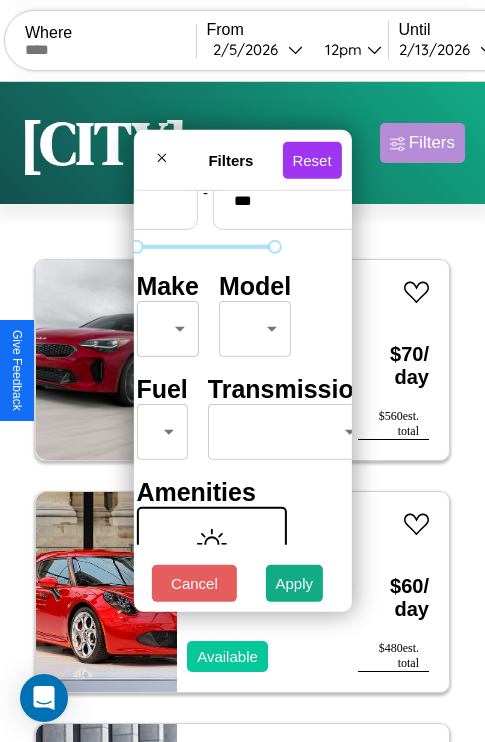 scroll, scrollTop: 162, scrollLeft: 63, axis: both 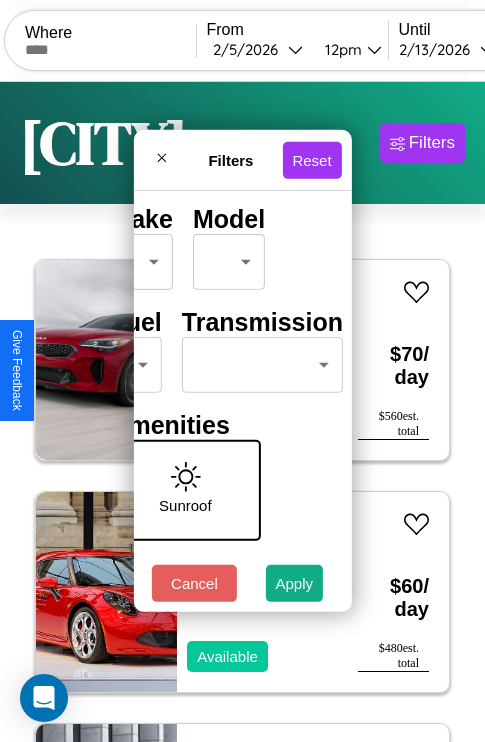click on "CarGo Where From [DATE] [TIME] Until [DATE] [TIME] Become a Host Login Sign Up [CITY] Filters 28  cars in this area These cars can be picked up in this city. Kia   Forte   2022 Unavailable $ 70  / day $ 560  est. total Alfa Romeo   Stelvio   2023 Available $ 60  / day $ 480  est. total Volvo   WXLL   2024 Available $ 40  / day $ 320  est. total Aston Martin   DB11   2019 Unavailable $ 60  / day $ 480  est. total Buick   LeSabre   2022 Available $ 180  / day $ 1440  est. total Lamborghini   Huracan   2019 Available $ 160  / day $ 1280  est. total Kia   Sportage   2014 Available $ 60  / day $ 480  est. total Chevrolet   Sonic   2018 Unavailable $ 70  / day $ 560  est. total Volkswagen   Jetta GLI   2021 Available $ 160  / day $ 1280  est. total Toyota   Tercel   2023 Available $ 200  / day $ 1600  est. total Subaru   Forester   2019 Unavailable $ 80  / day $ 640  est. total Aston Martin   DB11   2020 Available $ 40  / day $ 320  est. total Jaguar   XK8   2018 Available $ 90  / day $ 720  est. total" at bounding box center [242, 412] 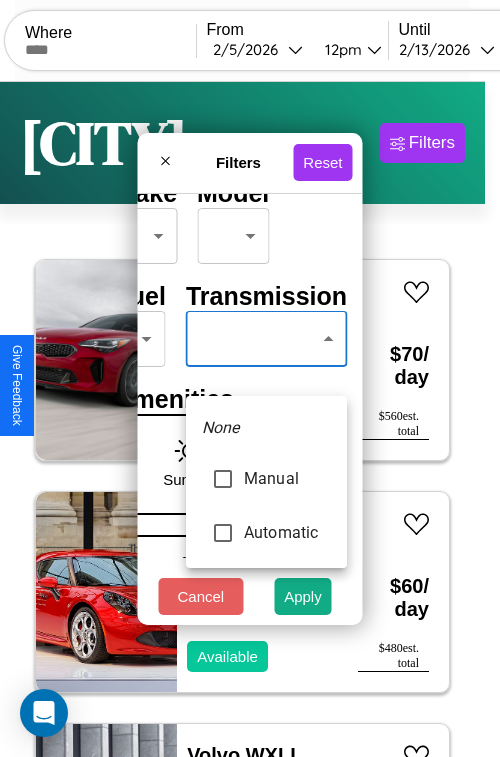 type on "*********" 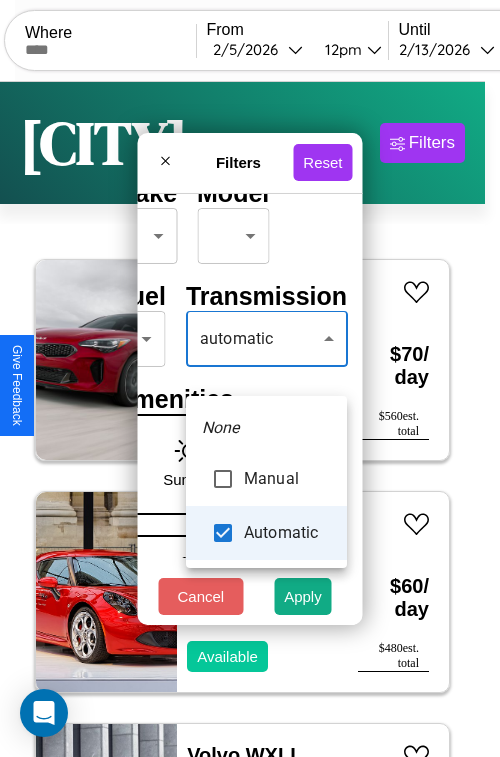 click at bounding box center (250, 378) 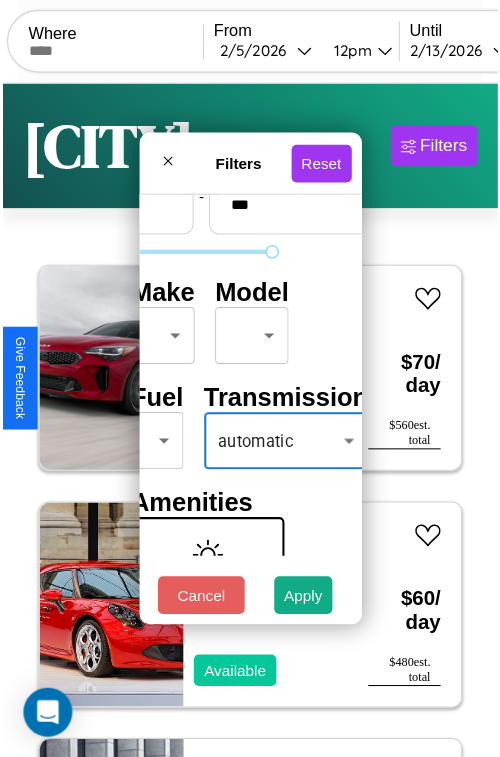 scroll, scrollTop: 59, scrollLeft: 40, axis: both 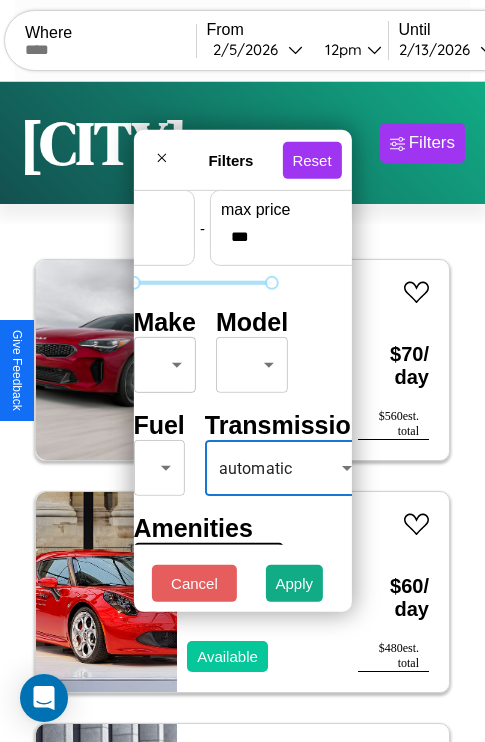 click on "CarGo Where From [DATE] [TIME] Until [DATE] [TIME] Become a Host Login Sign Up [CITY] Filters 28  cars in this area These cars can be picked up in this city. Kia   Forte   2022 Unavailable $ 70  / day $ 560  est. total Alfa Romeo   Stelvio   2023 Available $ 60  / day $ 480  est. total Volvo   WXLL   2024 Available $ 40  / day $ 320  est. total Aston Martin   DB11   2019 Unavailable $ 60  / day $ 480  est. total Buick   LeSabre   2022 Available $ 180  / day $ 1440  est. total Lamborghini   Huracan   2019 Available $ 160  / day $ 1280  est. total Kia   Sportage   2014 Available $ 60  / day $ 480  est. total Chevrolet   Sonic   2018 Unavailable $ 70  / day $ 560  est. total Volkswagen   Jetta GLI   2021 Available $ 160  / day $ 1280  est. total Toyota   Tercel   2023 Available $ 200  / day $ 1600  est. total Subaru   Forester   2019 Unavailable $ 80  / day $ 640  est. total Aston Martin   DB11   2020 Available $ 40  / day $ 320  est. total Jaguar   XK8   2018 Available $ 90  / day $ 720  est. total" at bounding box center (242, 412) 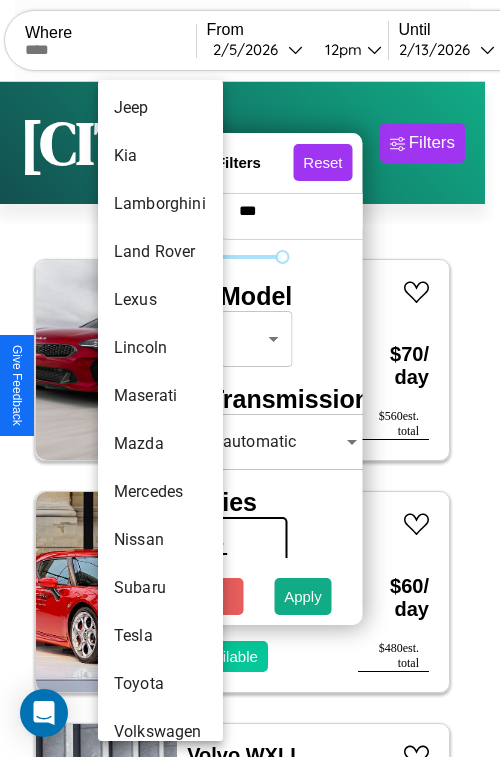 scroll, scrollTop: 1083, scrollLeft: 0, axis: vertical 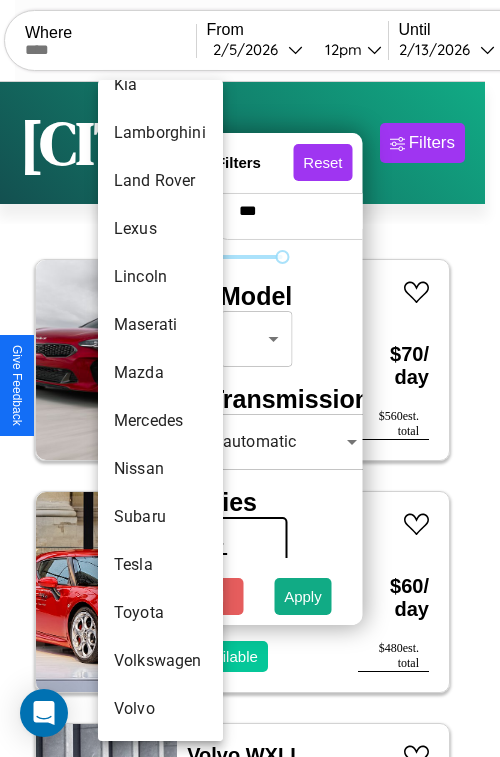 click on "Subaru" at bounding box center [160, 517] 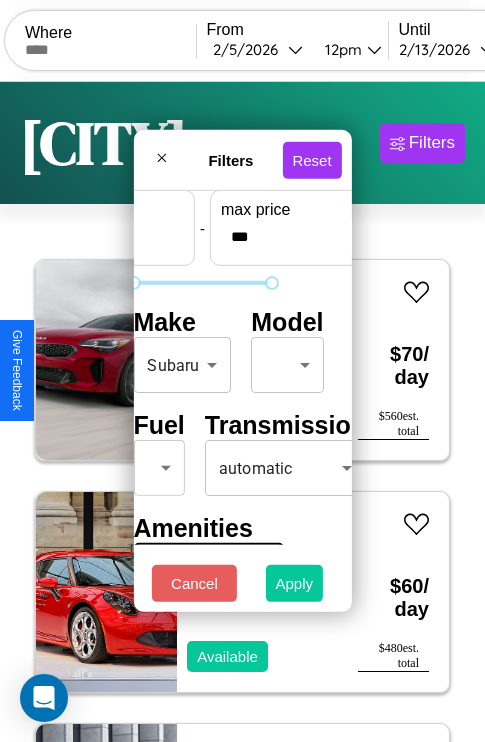 click on "Apply" at bounding box center [295, 583] 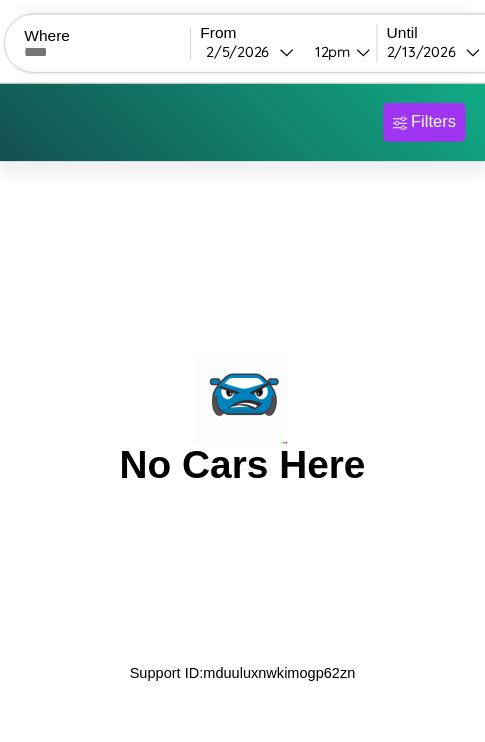 scroll, scrollTop: 0, scrollLeft: 0, axis: both 